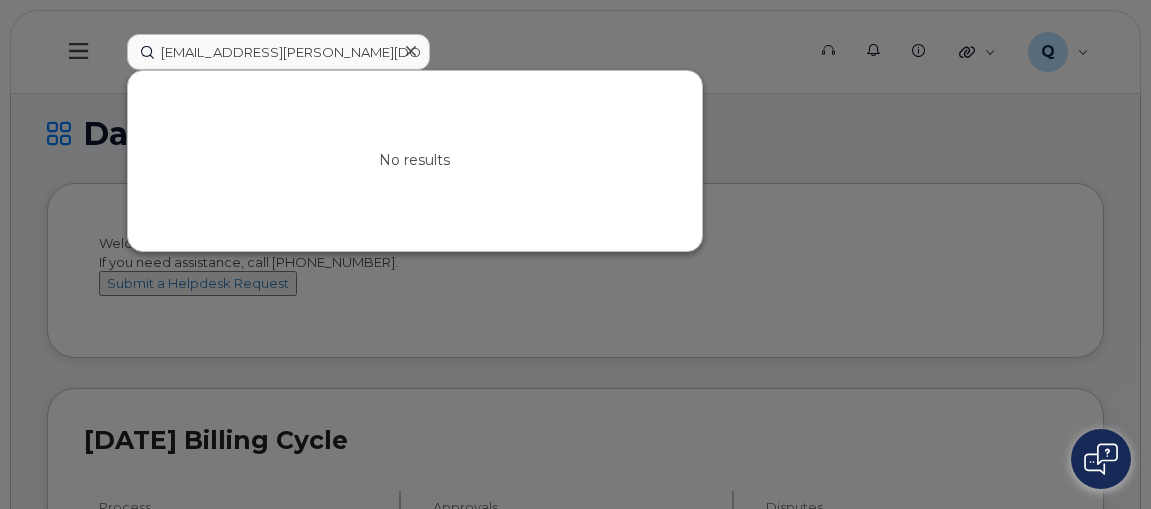 scroll, scrollTop: 0, scrollLeft: 0, axis: both 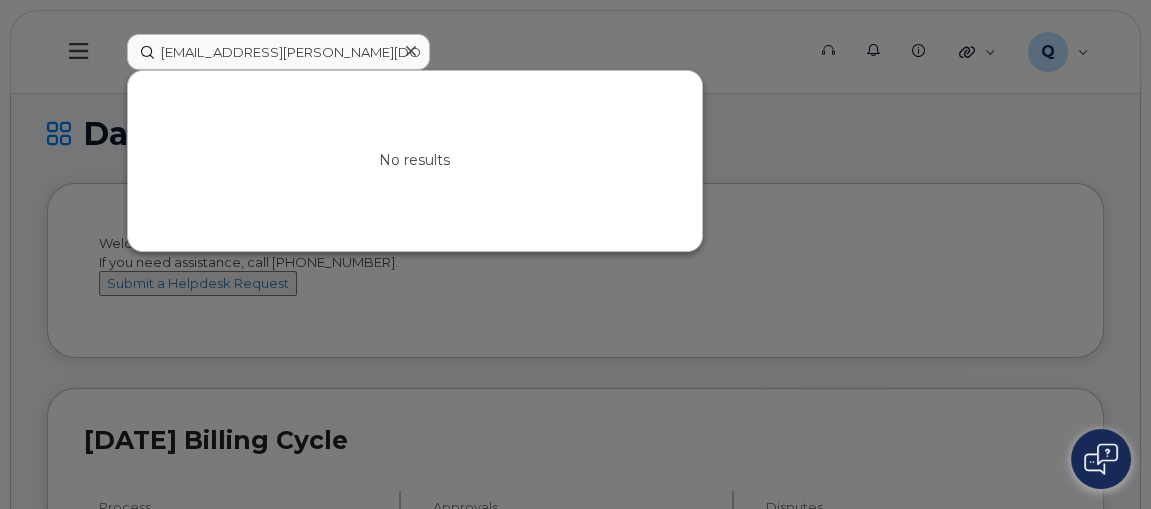 click 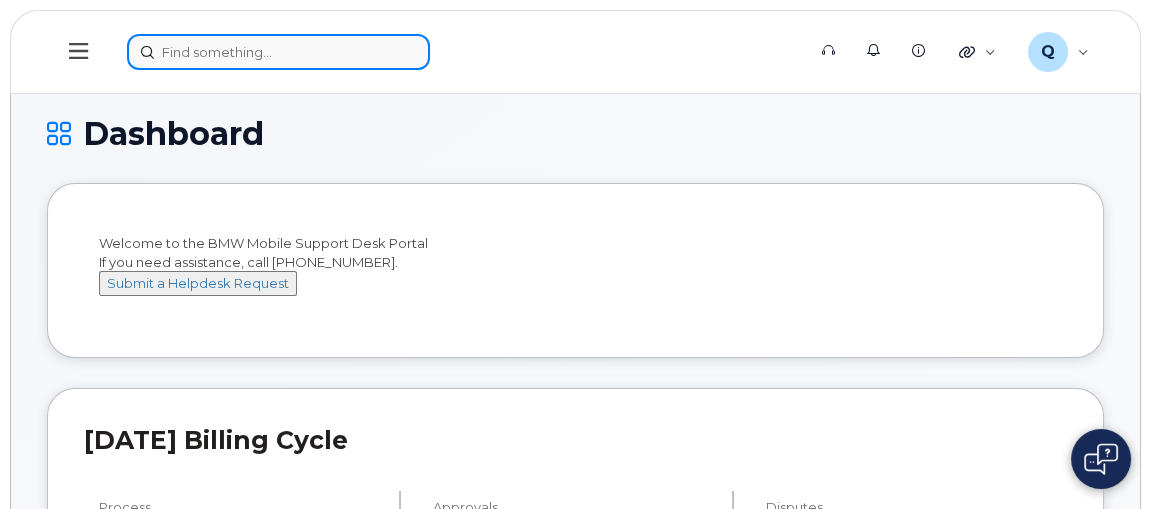 click at bounding box center (278, 52) 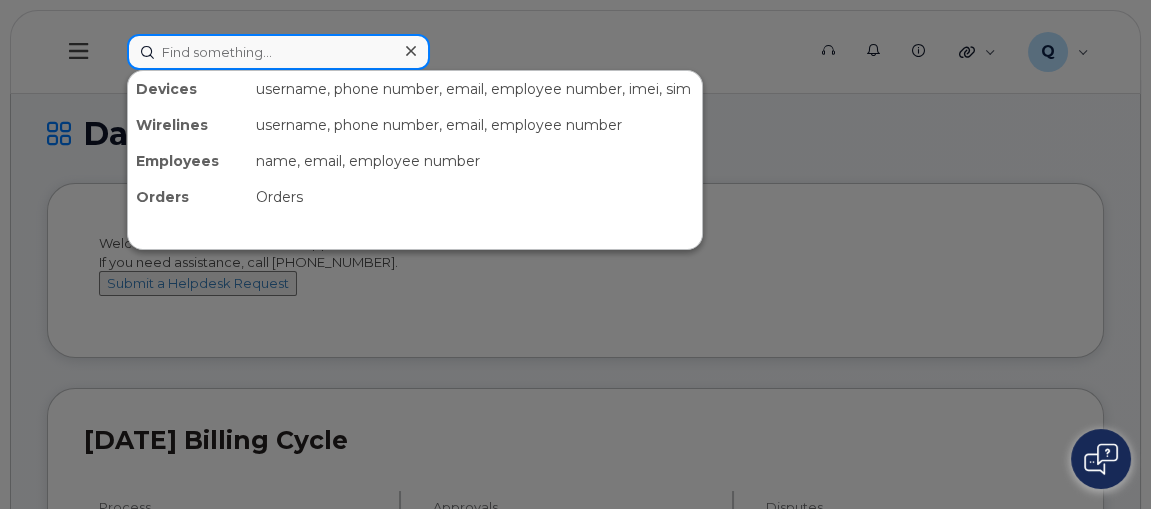 paste on "(864) 652-0765" 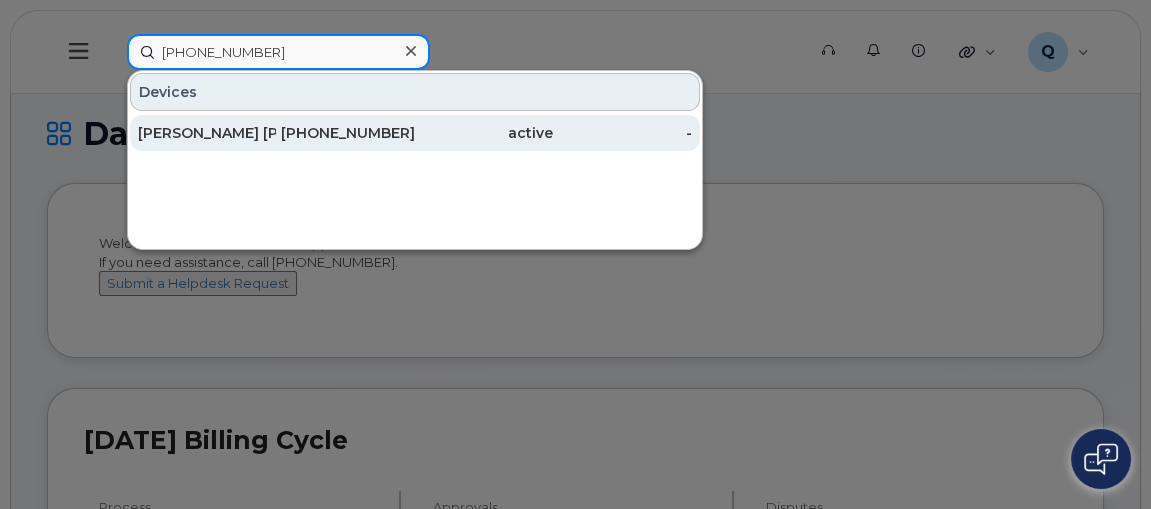 type on "(864) 652-0765" 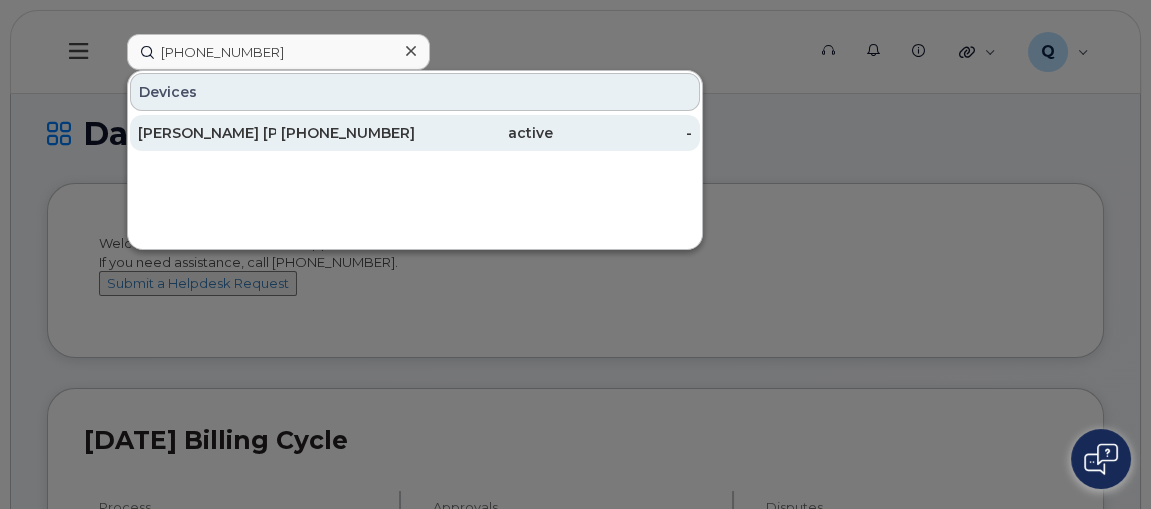 click on "Jansen Fink" at bounding box center [207, 133] 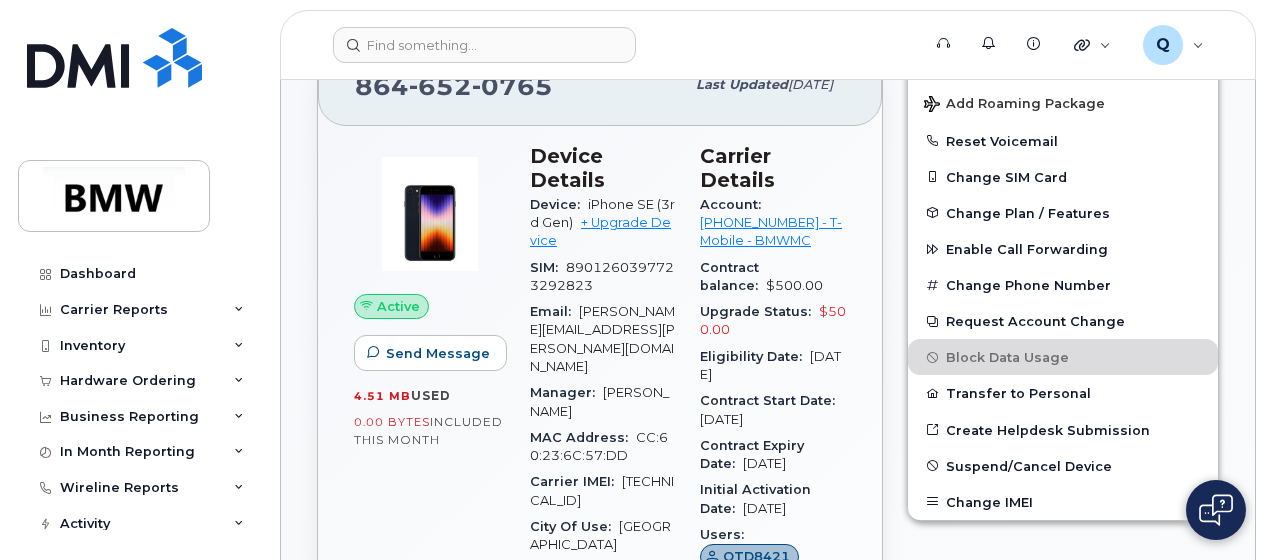 scroll, scrollTop: 400, scrollLeft: 0, axis: vertical 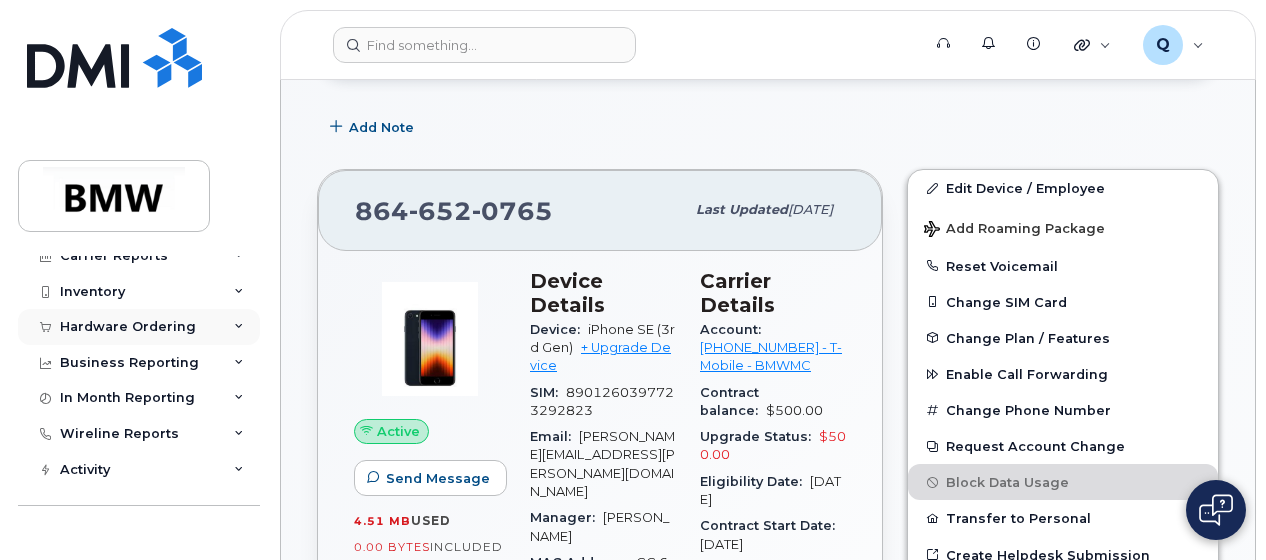 click on "Hardware Ordering" at bounding box center (128, 327) 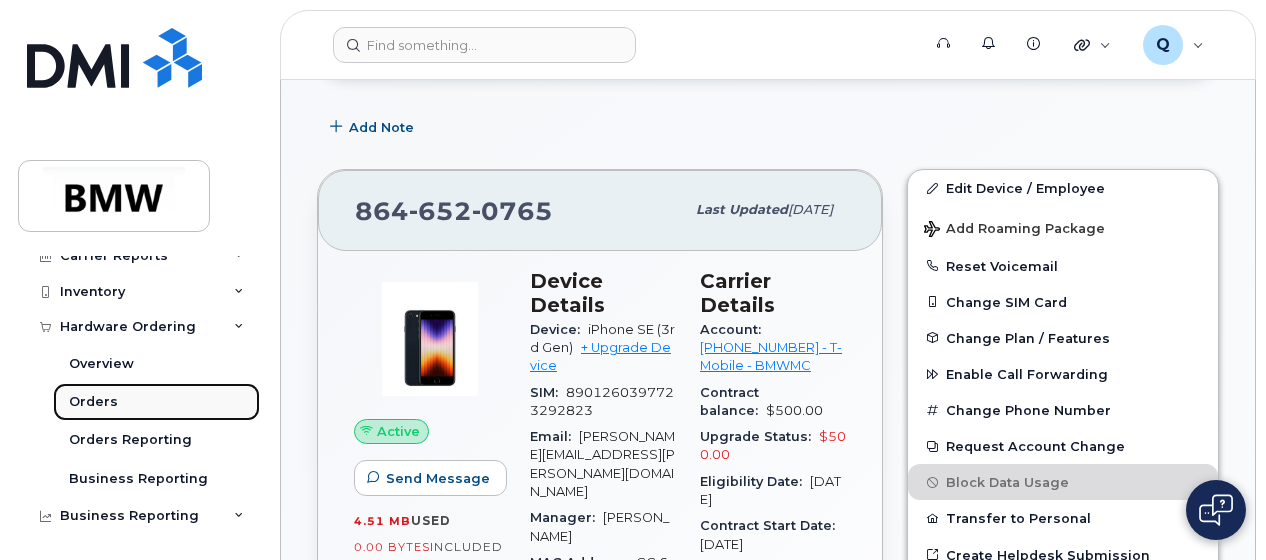 click on "Orders" at bounding box center (93, 402) 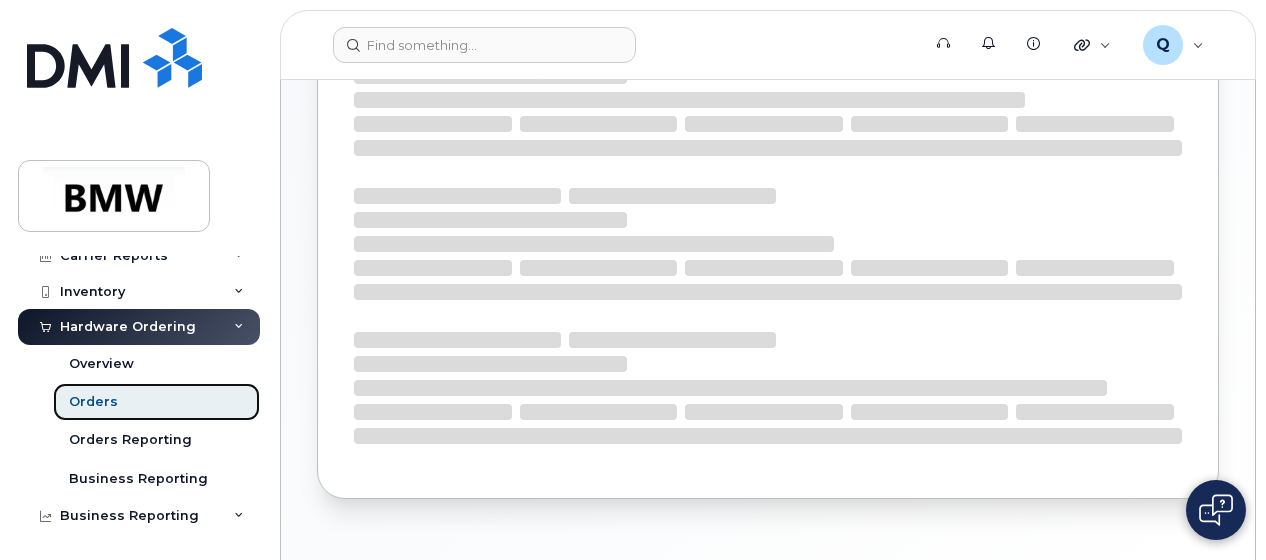 scroll, scrollTop: 0, scrollLeft: 0, axis: both 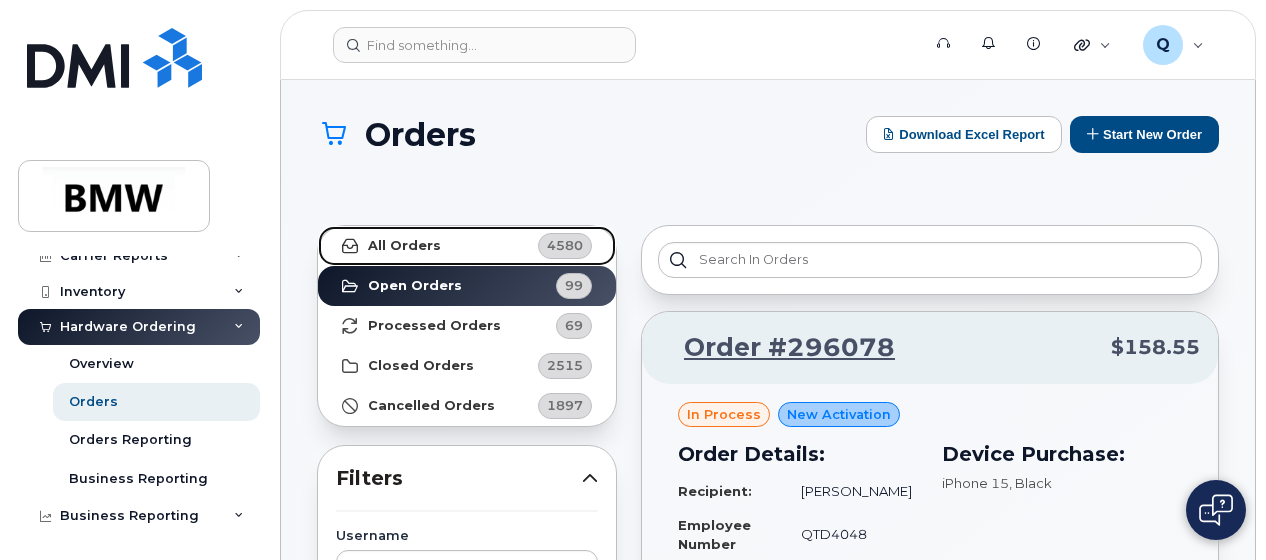 click on "All Orders" at bounding box center (404, 246) 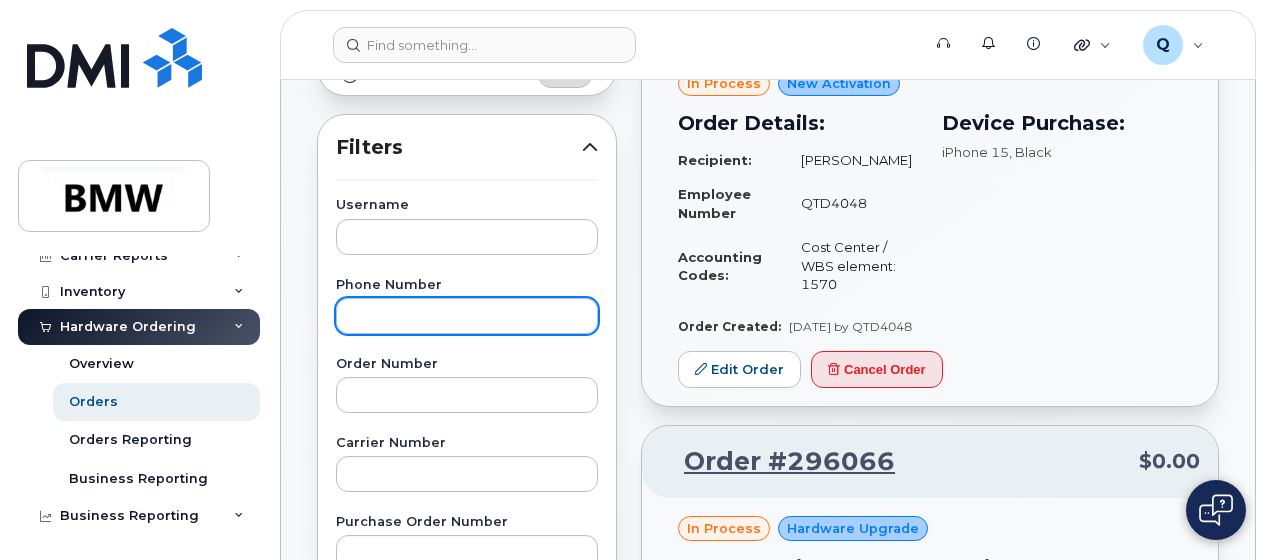 scroll, scrollTop: 300, scrollLeft: 0, axis: vertical 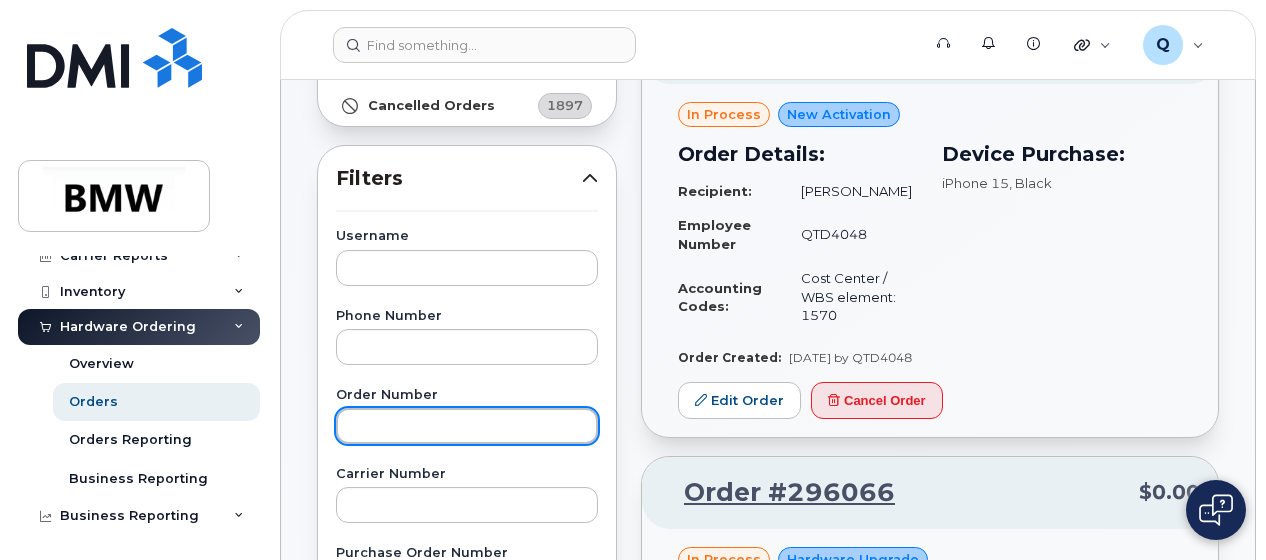 click at bounding box center (467, 426) 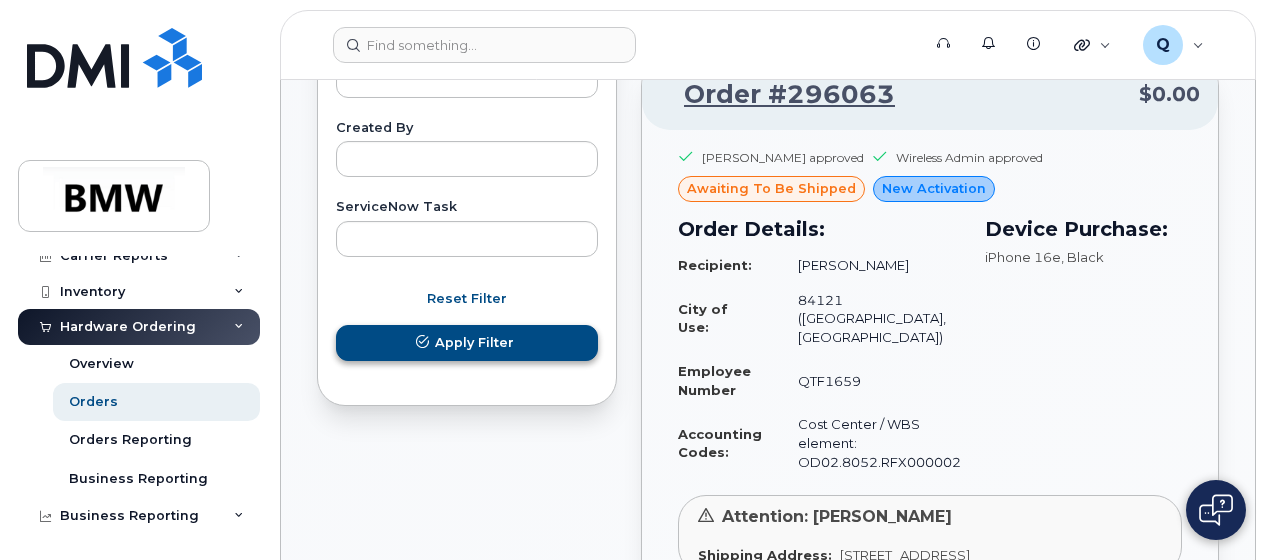 type on "295998" 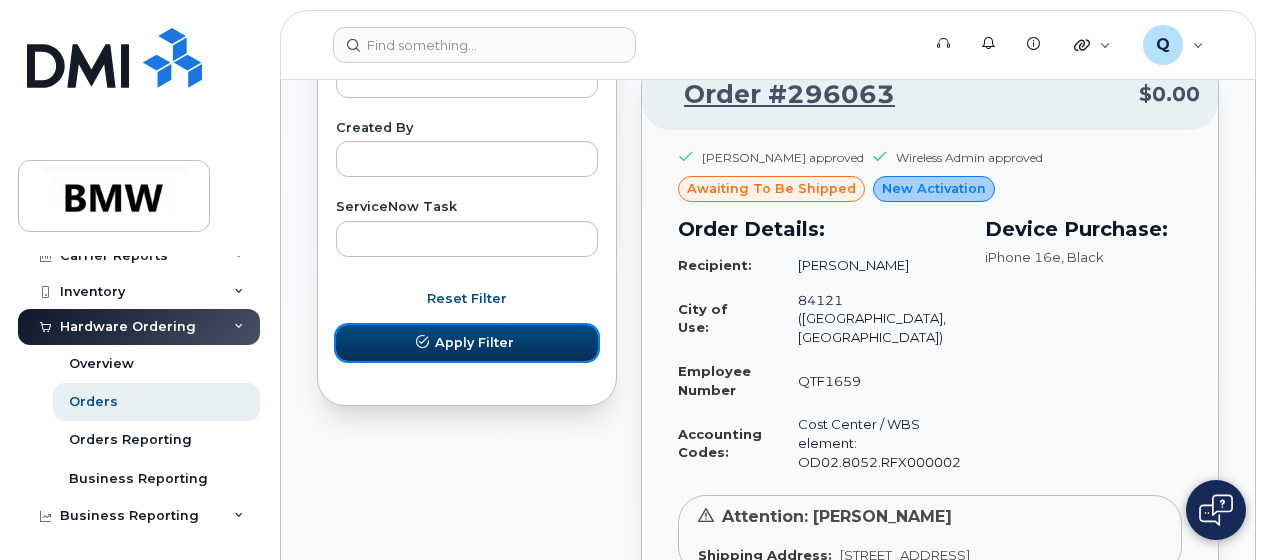 click on "Apply Filter" at bounding box center [474, 342] 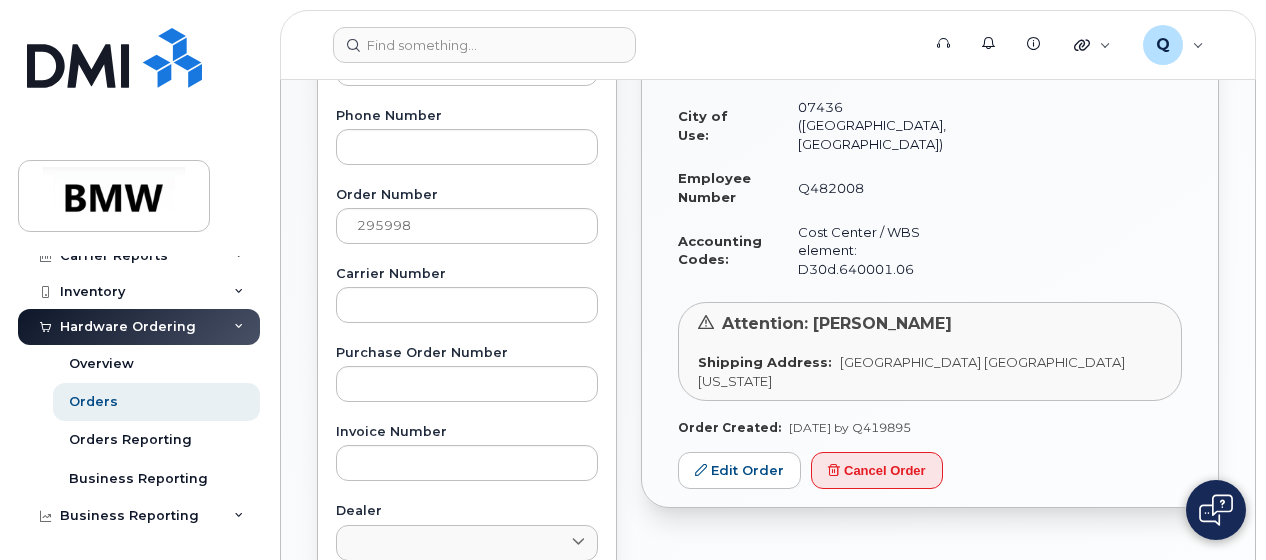 scroll, scrollTop: 600, scrollLeft: 0, axis: vertical 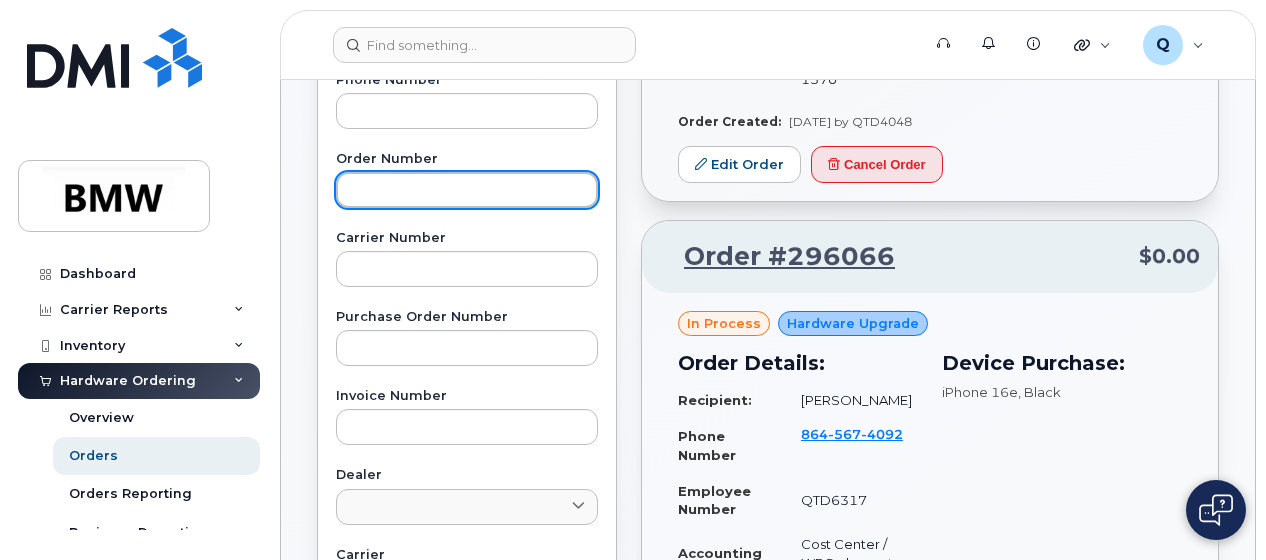 paste on "295998" 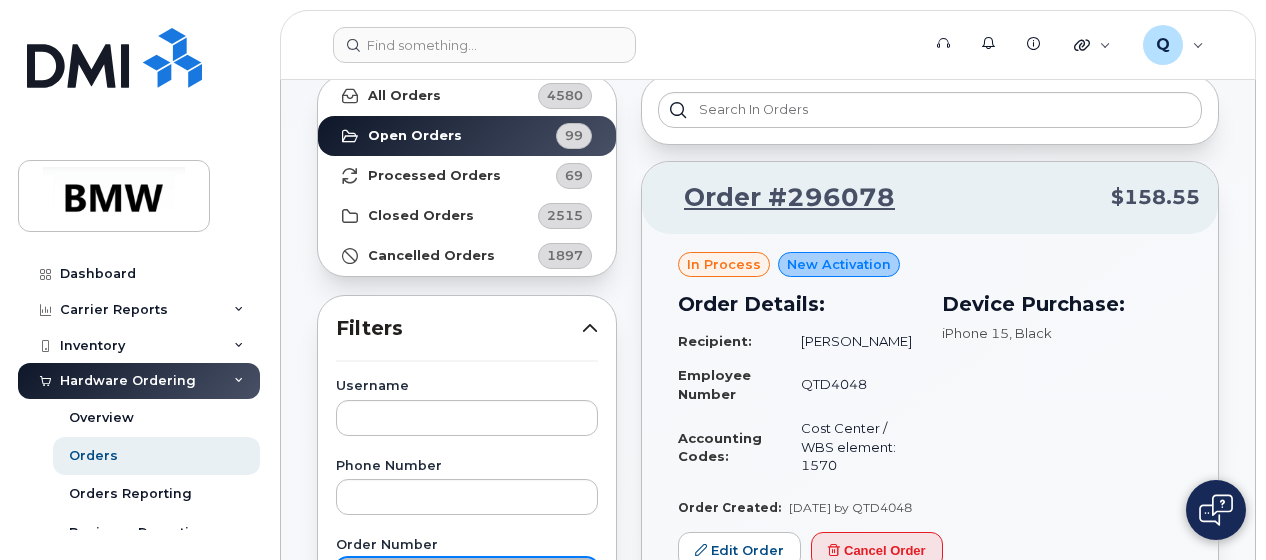 scroll, scrollTop: 0, scrollLeft: 0, axis: both 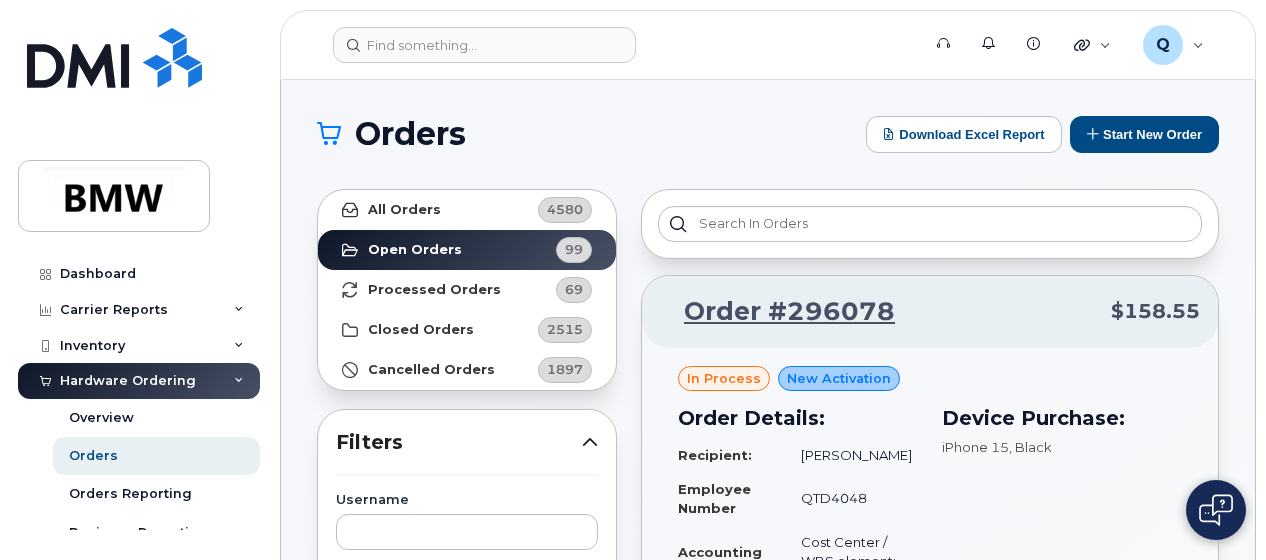 type on "295998" 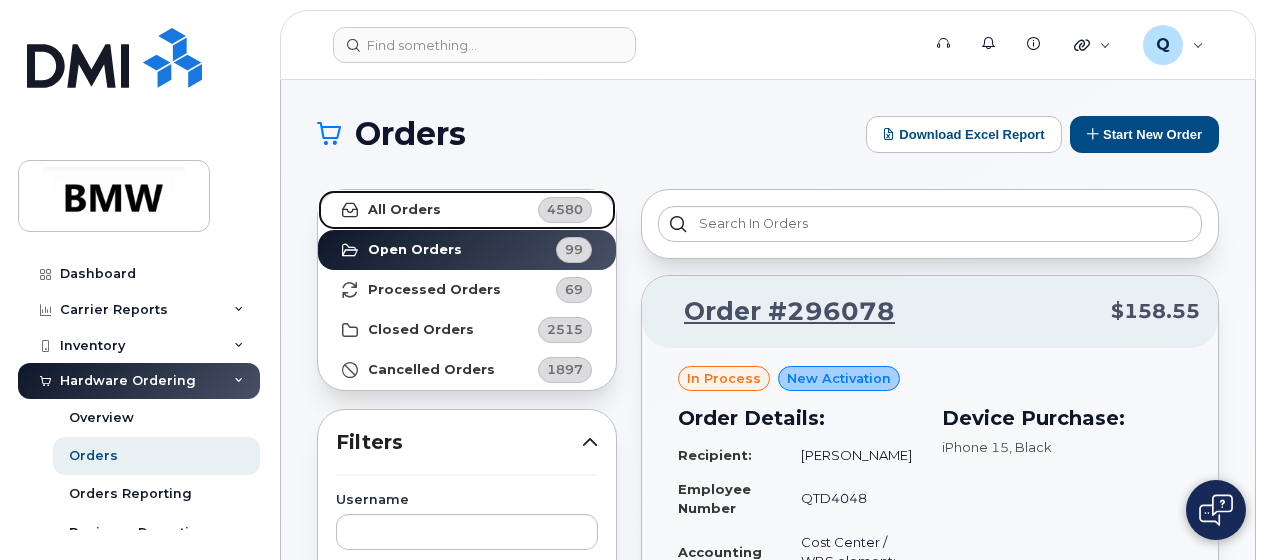 click on "All Orders 4580" at bounding box center (467, 210) 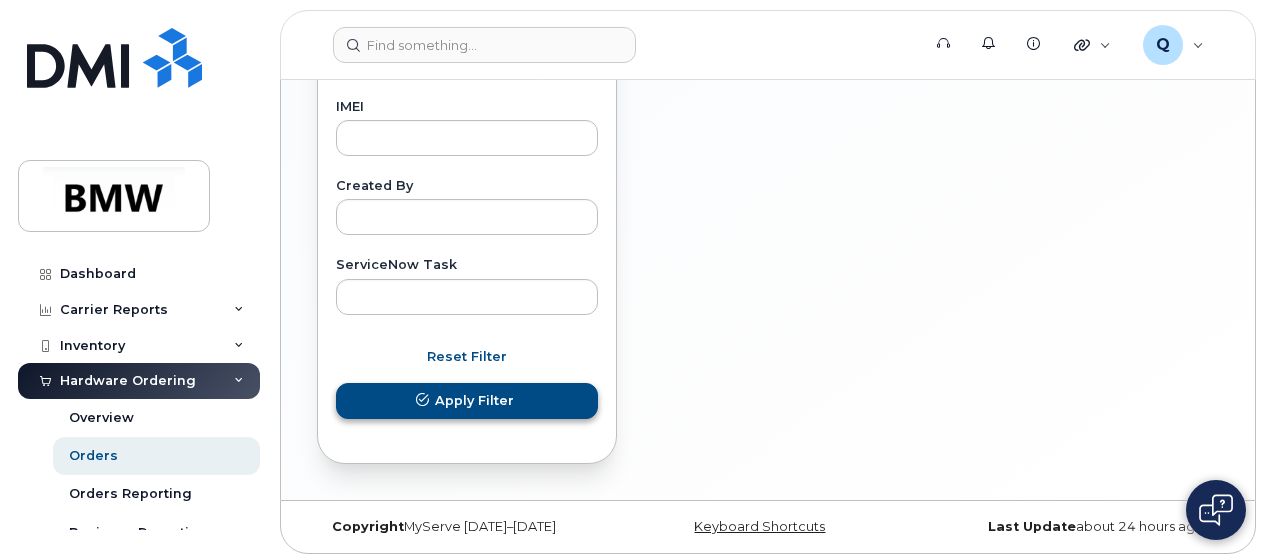 scroll, scrollTop: 1107, scrollLeft: 0, axis: vertical 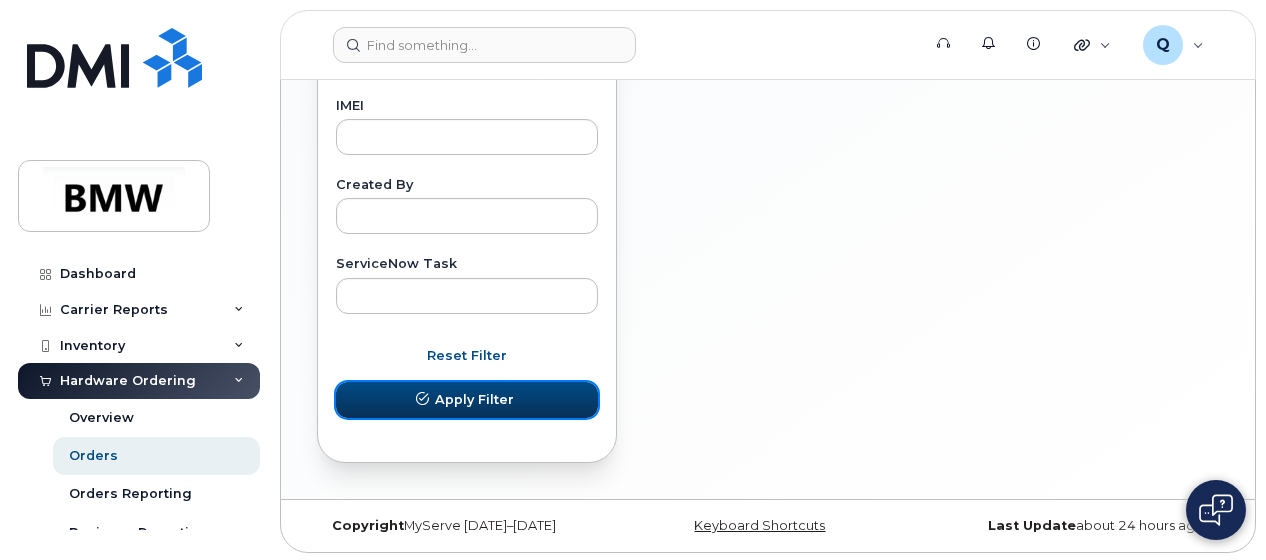 click on "Apply Filter" at bounding box center [474, 399] 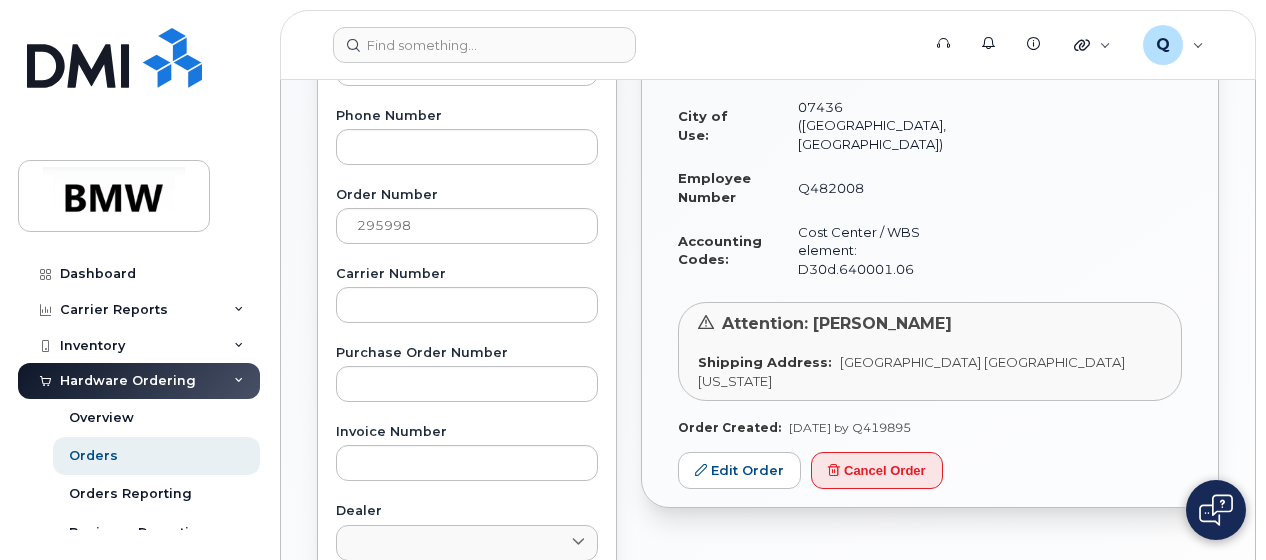 scroll, scrollTop: 507, scrollLeft: 0, axis: vertical 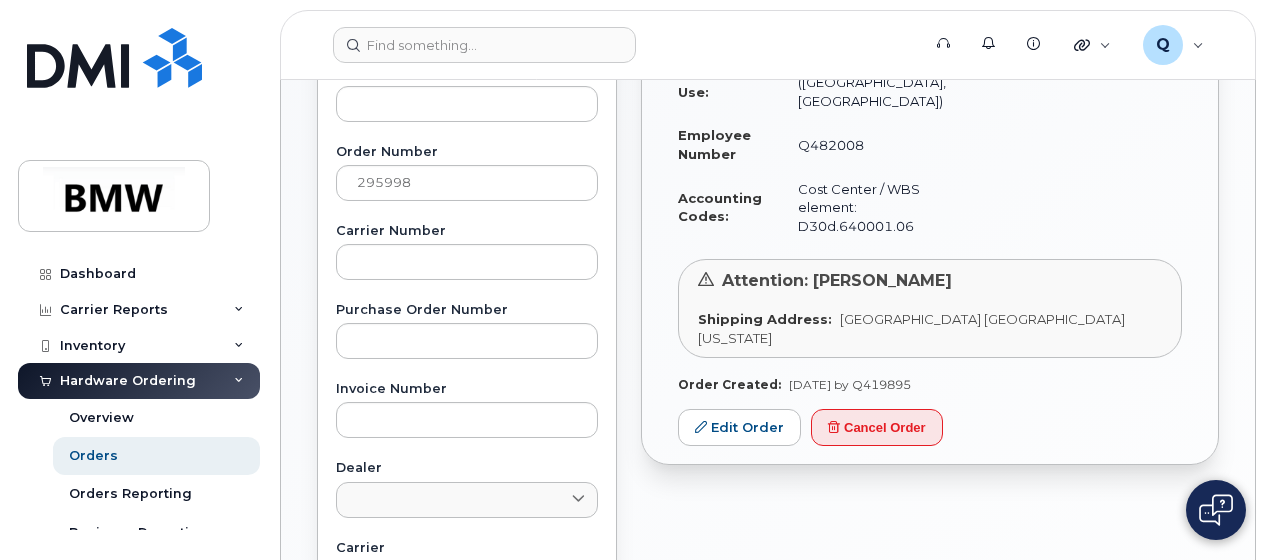 drag, startPoint x: 962, startPoint y: 254, endPoint x: 814, endPoint y: 259, distance: 148.08444 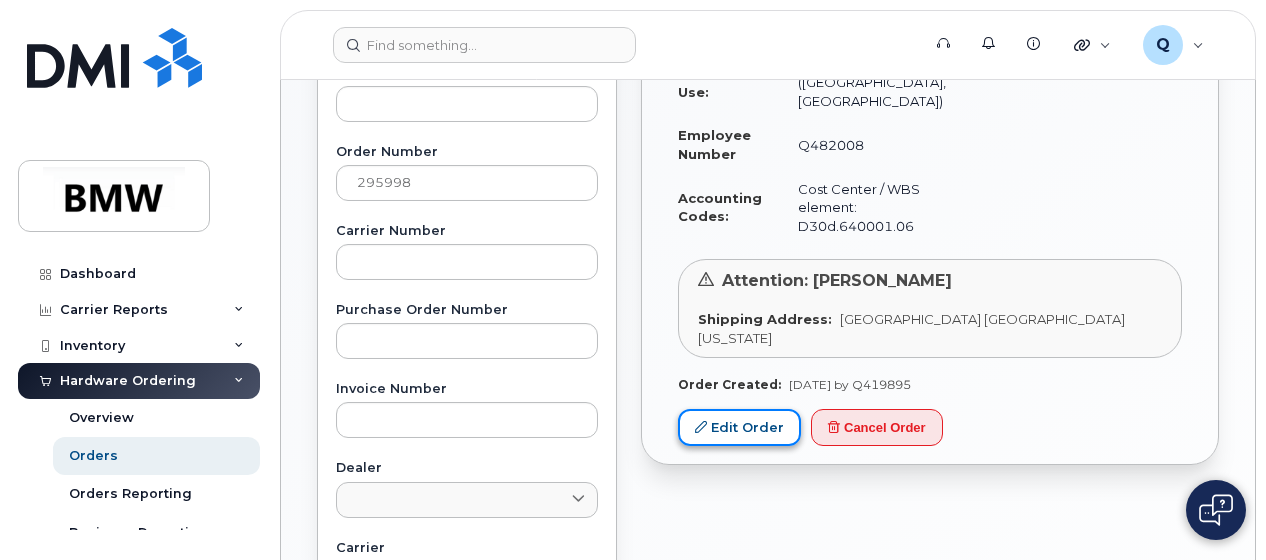click on "Edit Order" at bounding box center [739, 427] 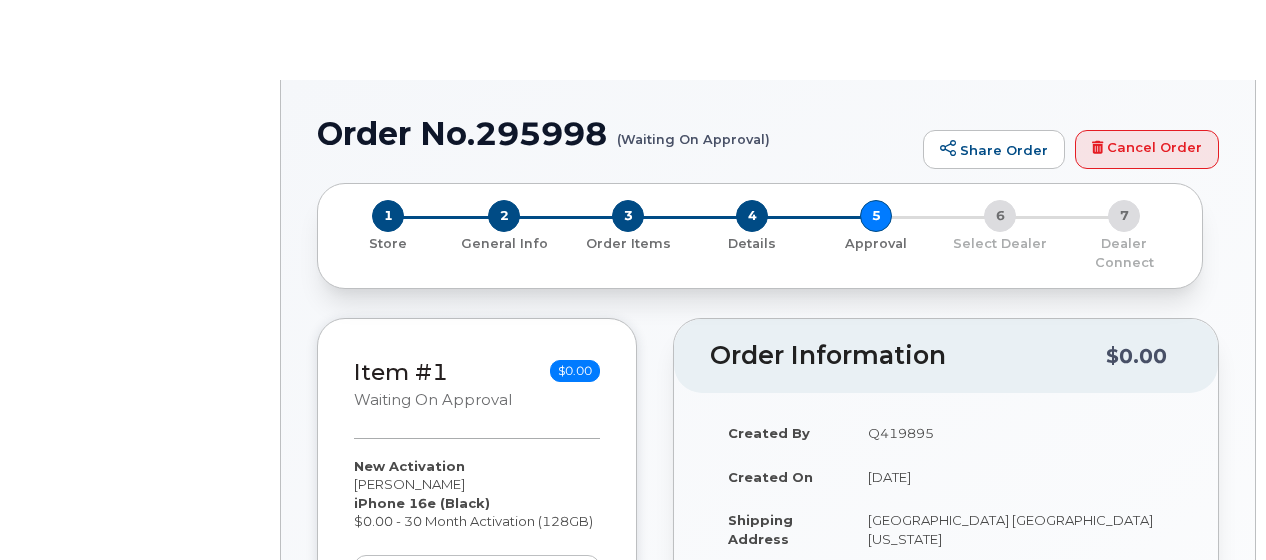 radio on "true" 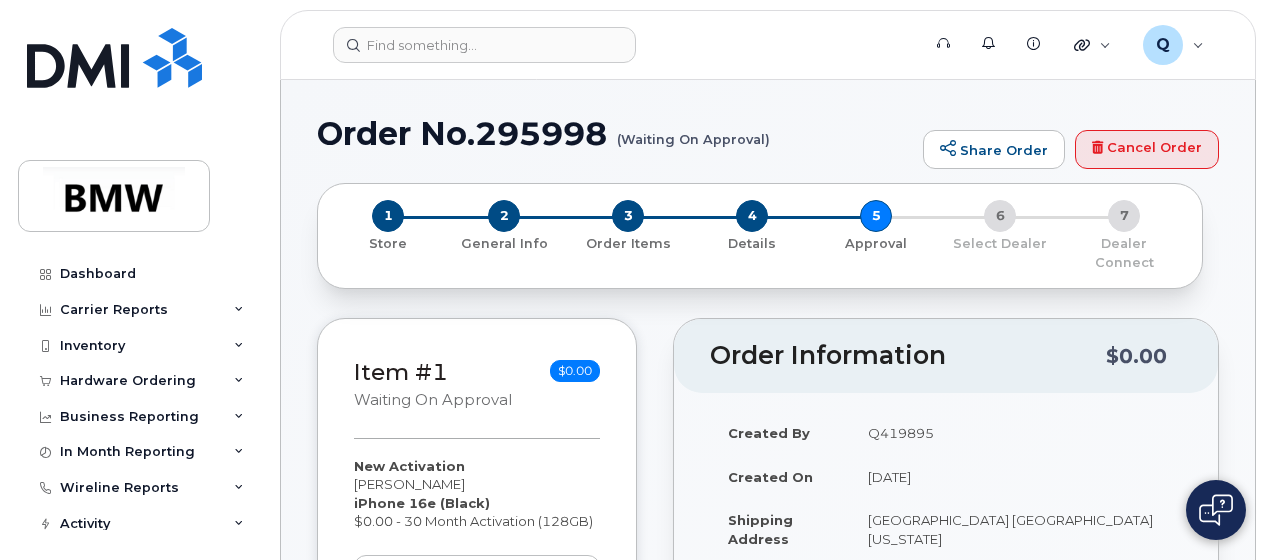 click on "Created By" at bounding box center [769, 433] 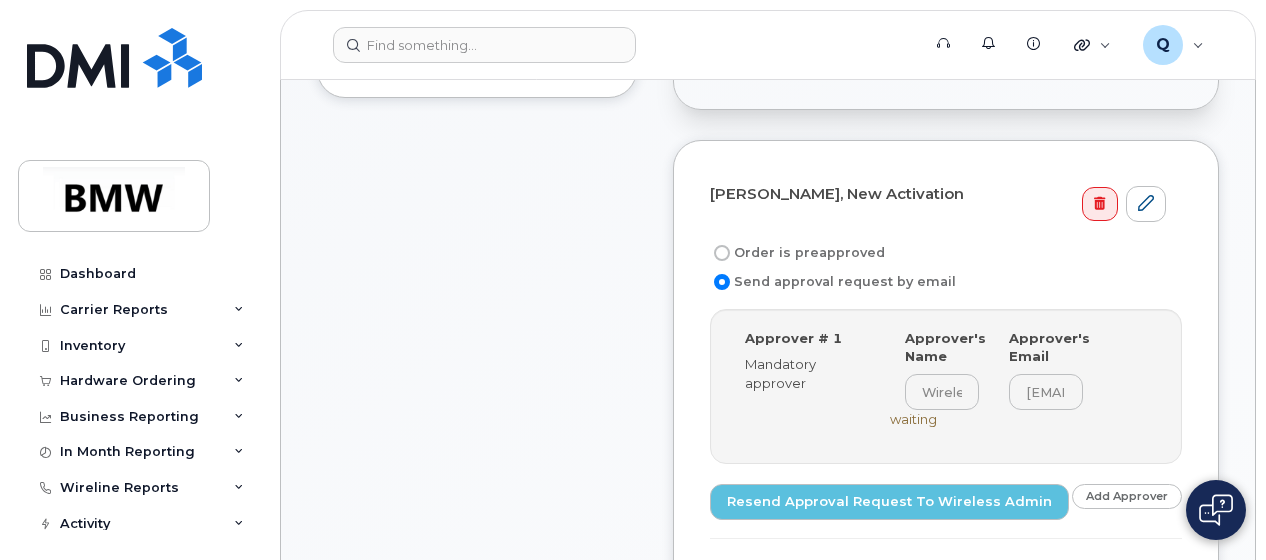 scroll, scrollTop: 500, scrollLeft: 0, axis: vertical 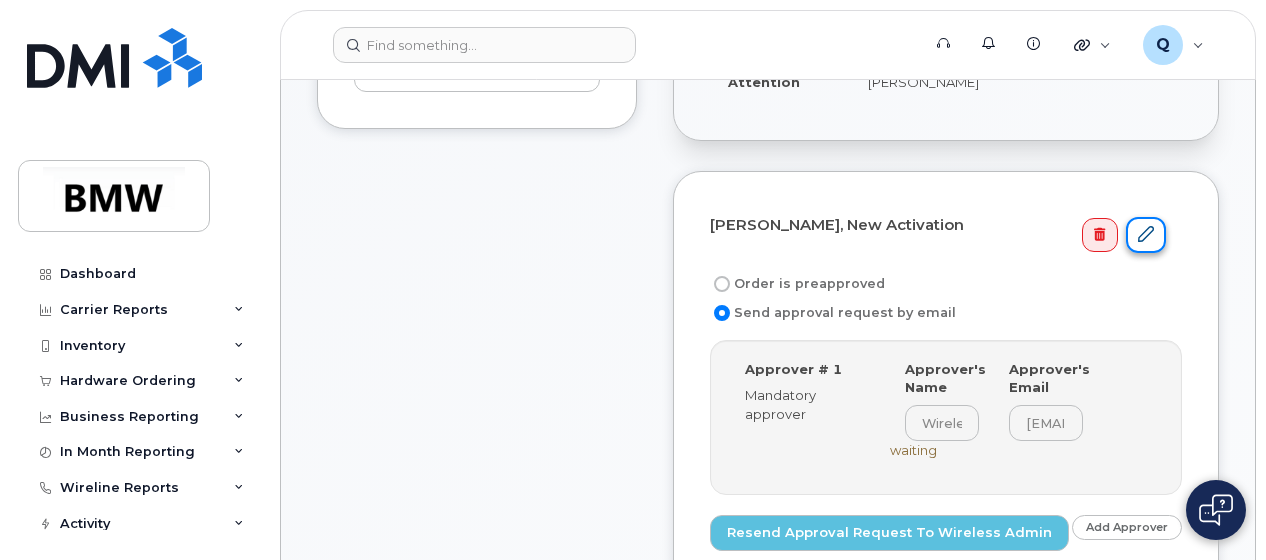 click at bounding box center (1146, 234) 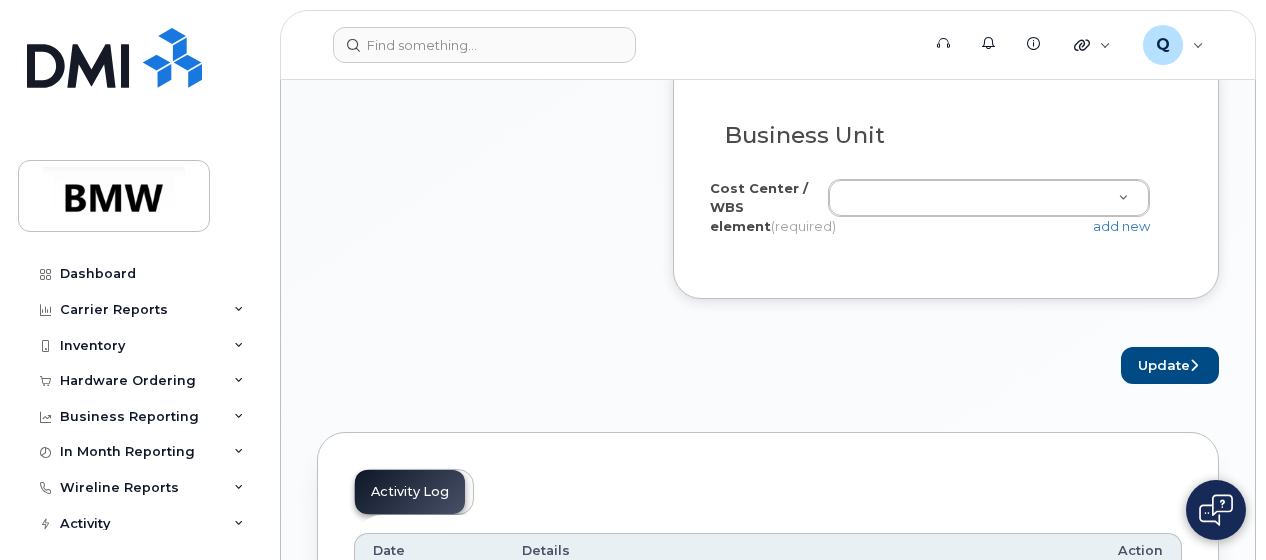 scroll, scrollTop: 1900, scrollLeft: 0, axis: vertical 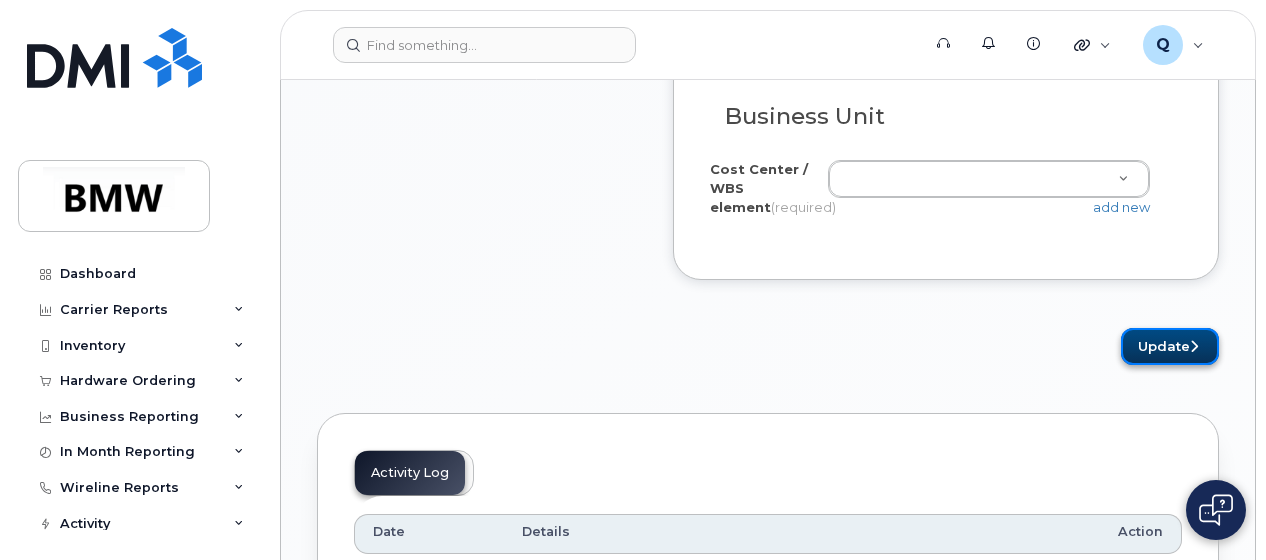 click on "Update" at bounding box center (1170, 346) 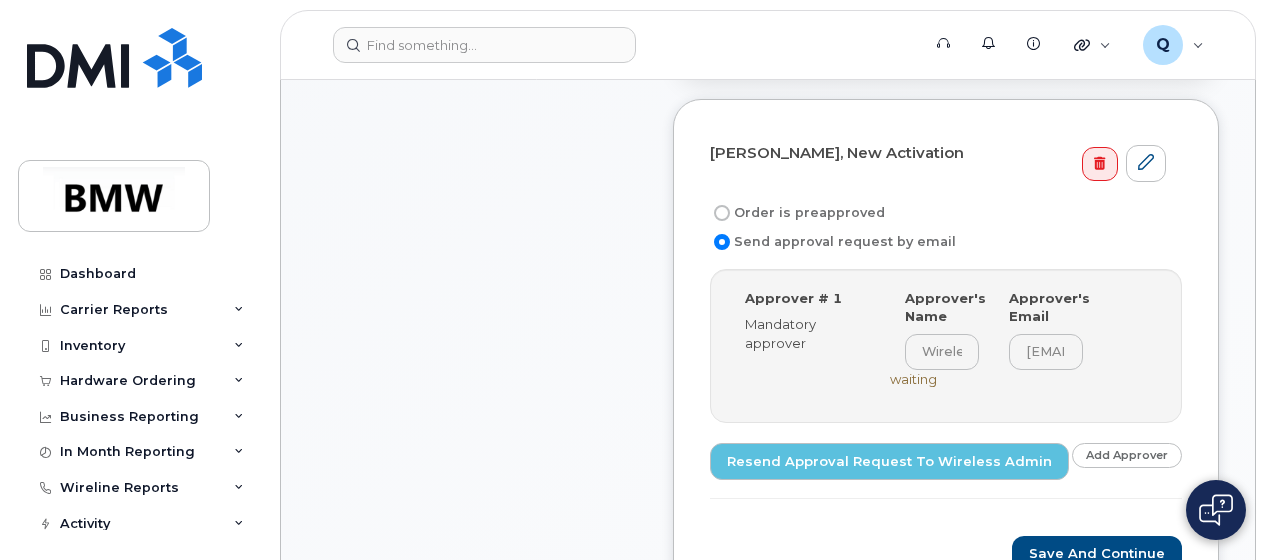 scroll, scrollTop: 700, scrollLeft: 0, axis: vertical 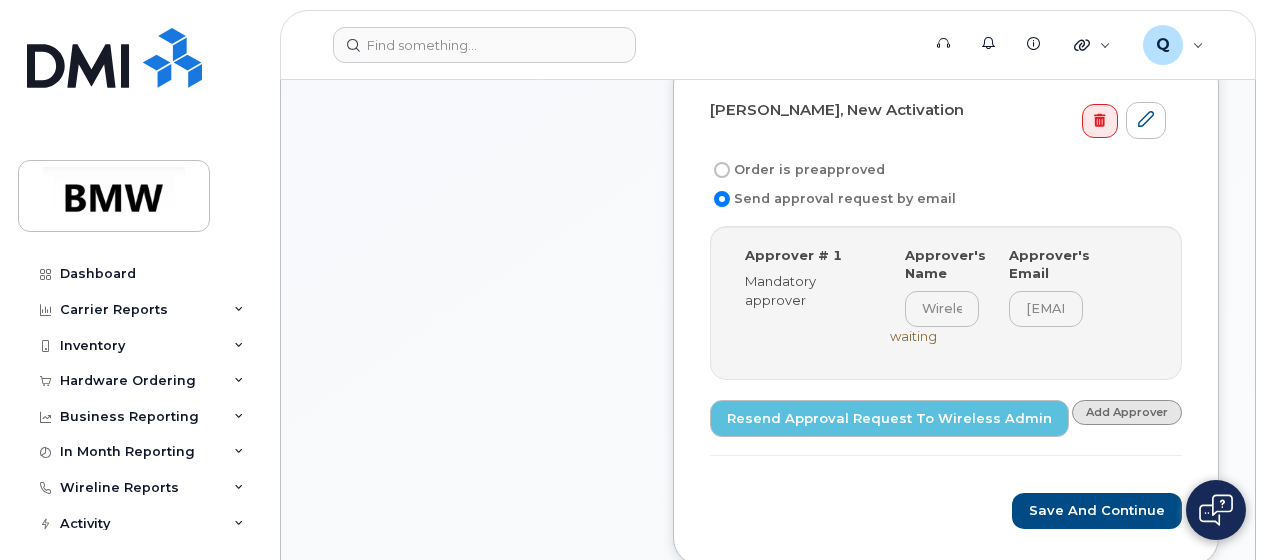 click on "Add Approver" at bounding box center [1127, 412] 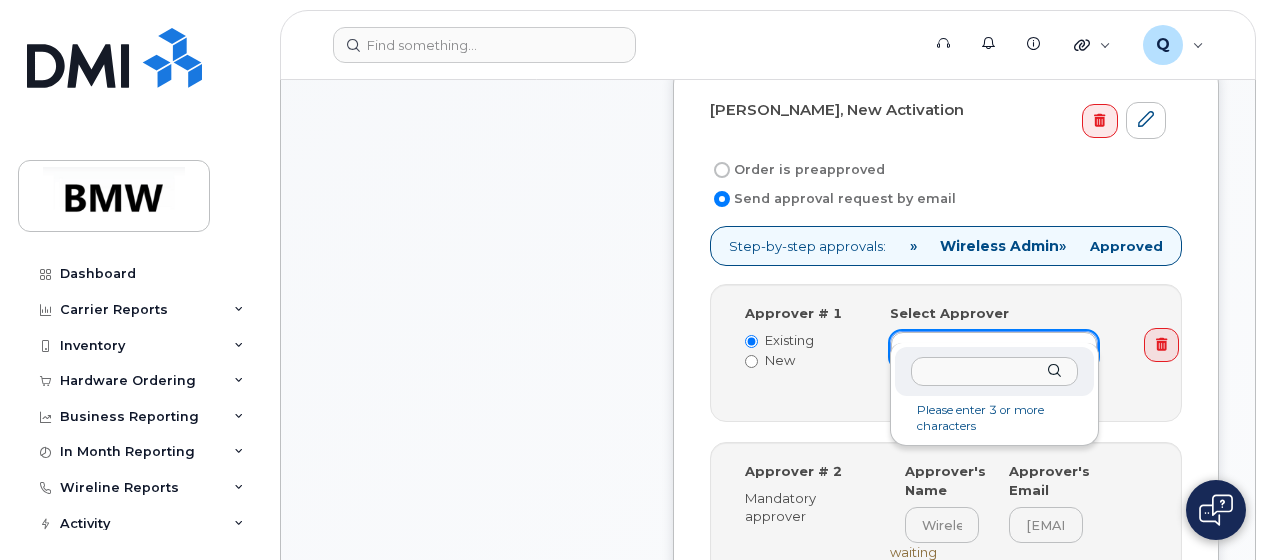 drag, startPoint x: 939, startPoint y: 317, endPoint x: 953, endPoint y: 346, distance: 32.202484 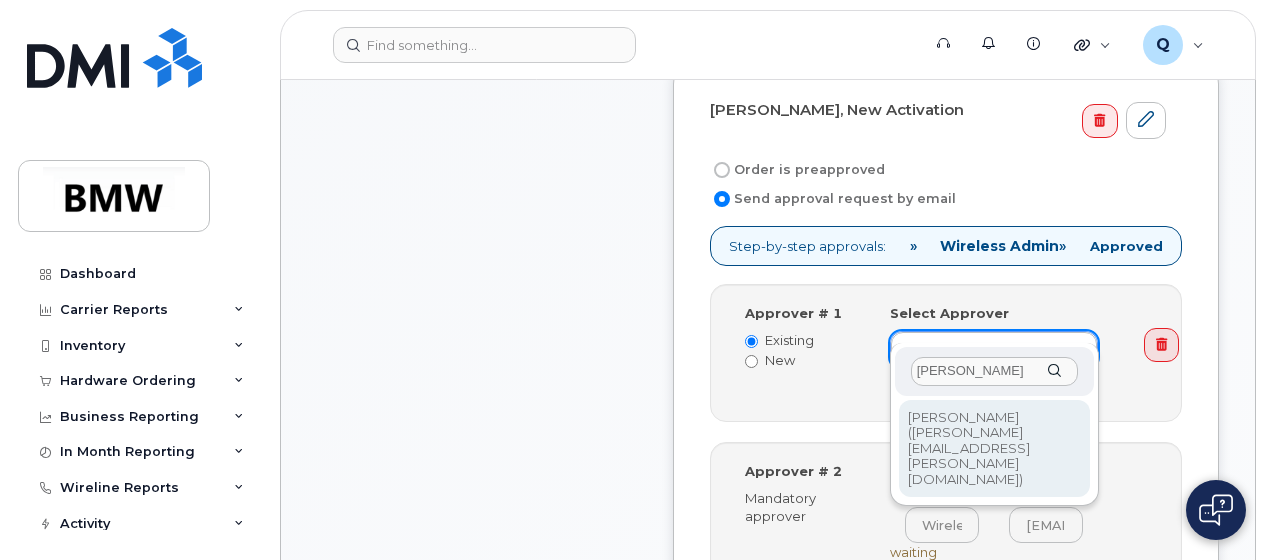 type on "Brandie Tortorelli" 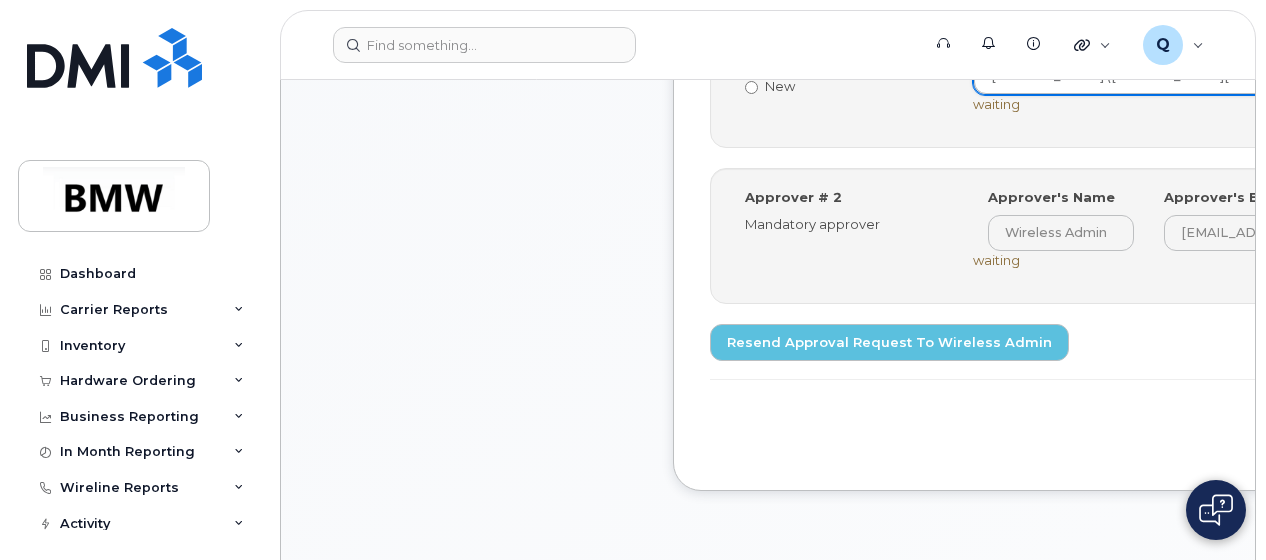 scroll, scrollTop: 1000, scrollLeft: 0, axis: vertical 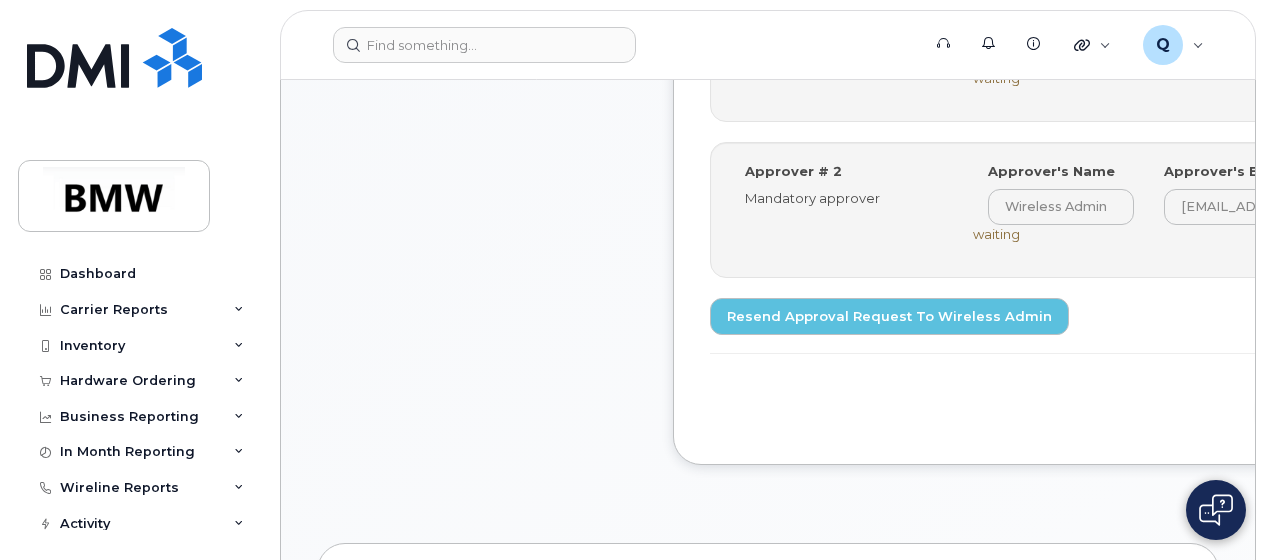 click on "Save and Continue" at bounding box center [1345, 409] 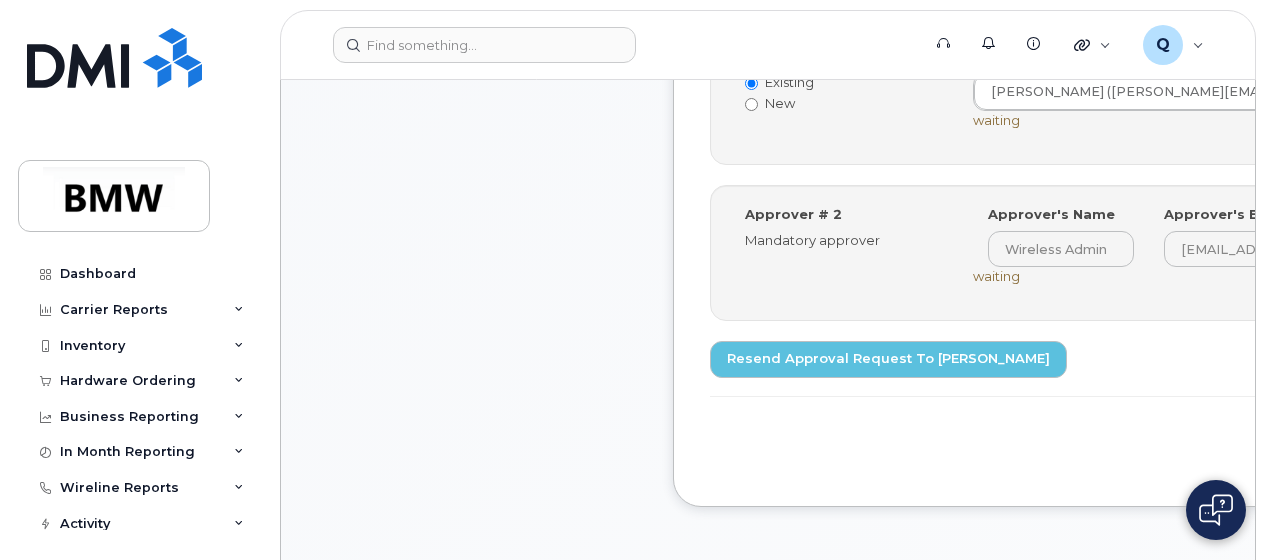 scroll, scrollTop: 900, scrollLeft: 0, axis: vertical 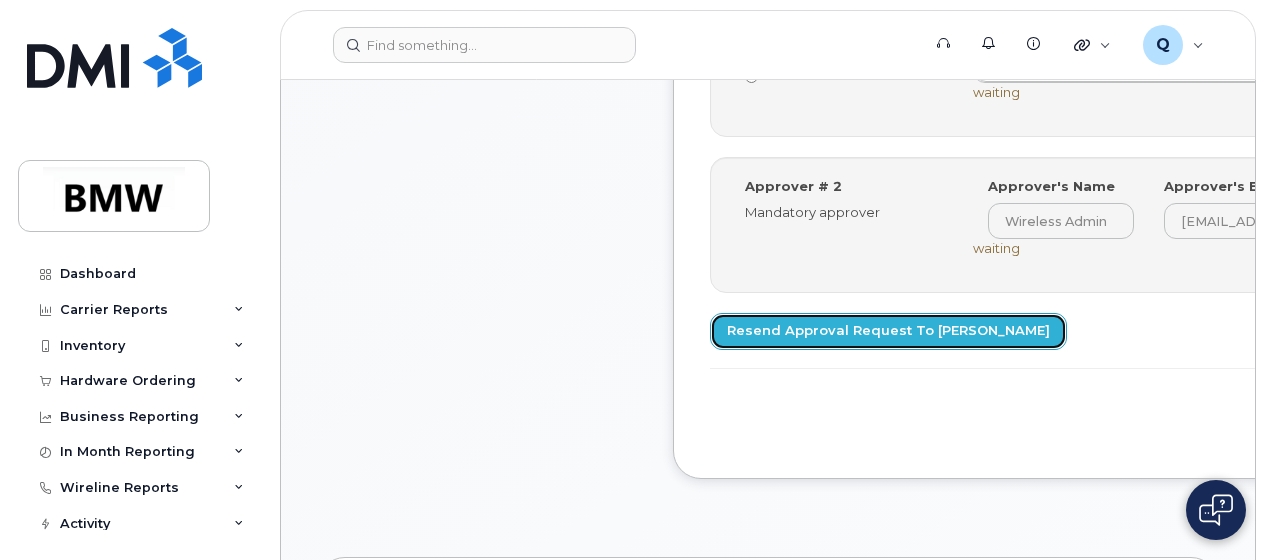 click on "Resend Approval Request to [PERSON_NAME]" at bounding box center [888, 331] 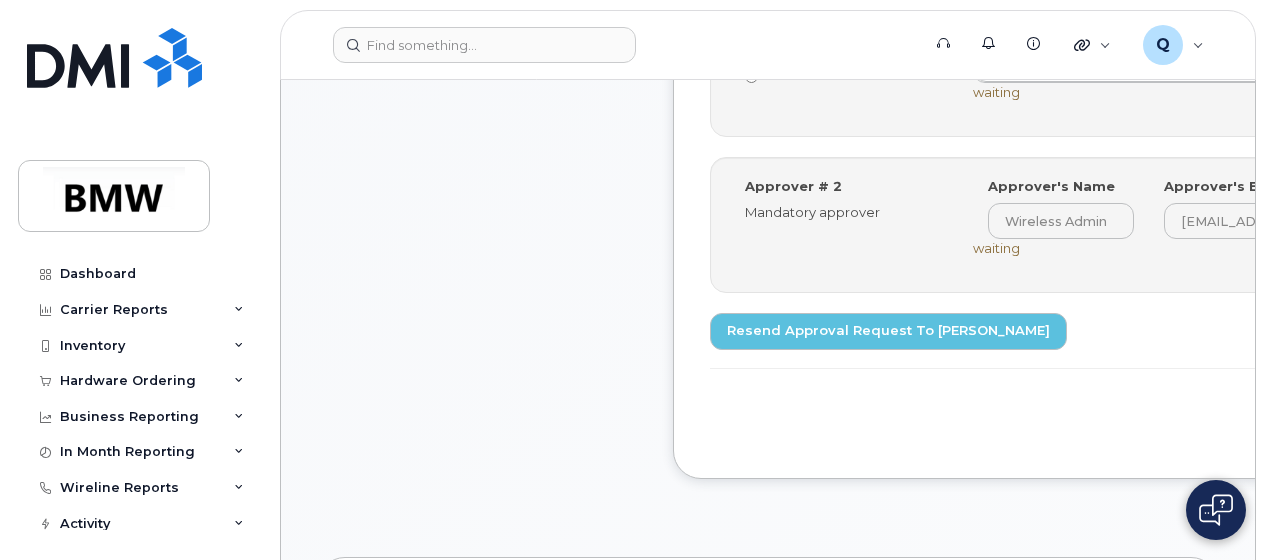 click on "Support   Alerts   Knowledge Base Quicklinks Suspend / Cancel Device Change SIM Card Enable Call Forwarding Reset VM Password Add Roaming Package Order New Device Add Device Transfer Line In Q QXZ4GET Wireless Admin English Français Adjust Account View Bell 0531177937 BMW Canada Inc T-Mobile 206759601 BMW Manufacturing / MD 973876507 BMWMAN 973768070 BMWFS 973767968 BMWNA 972523090 BMWMC AT&T Wireless 287262988509 BMWNA 287262988662 BMWFS 287262988840 BMWMC  Sign out" at bounding box center [768, 45] 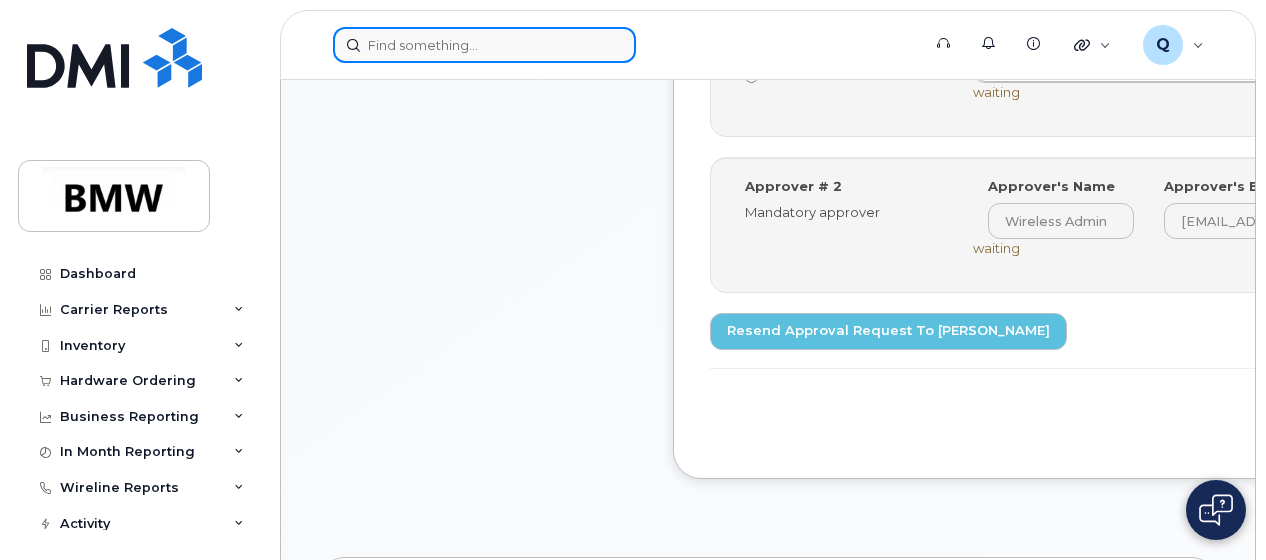 click at bounding box center (484, 45) 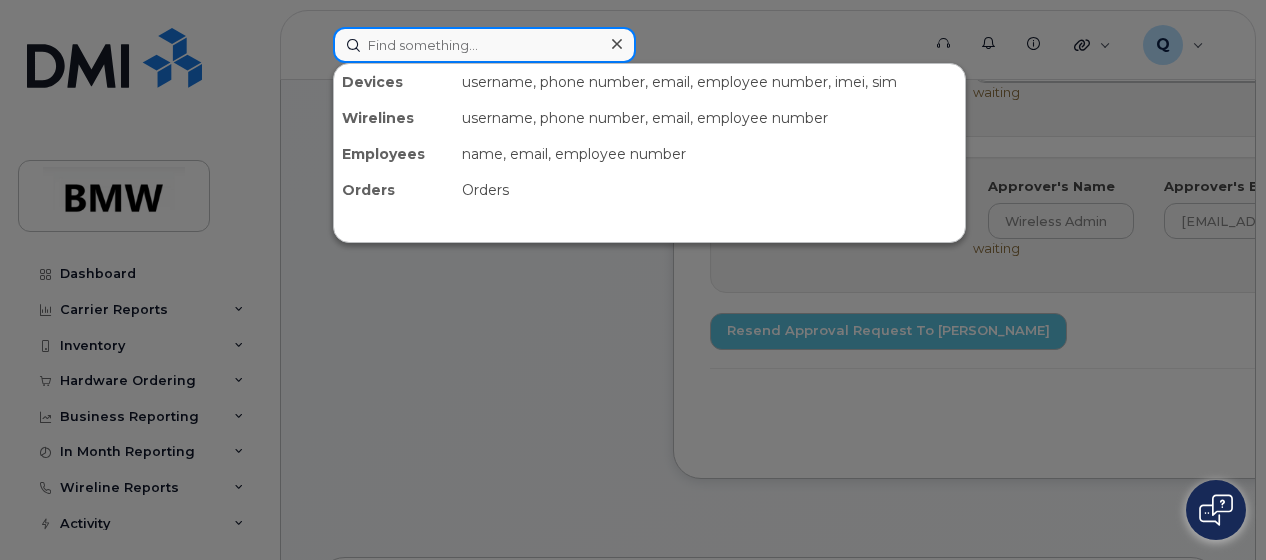 paste on "864-593-2911" 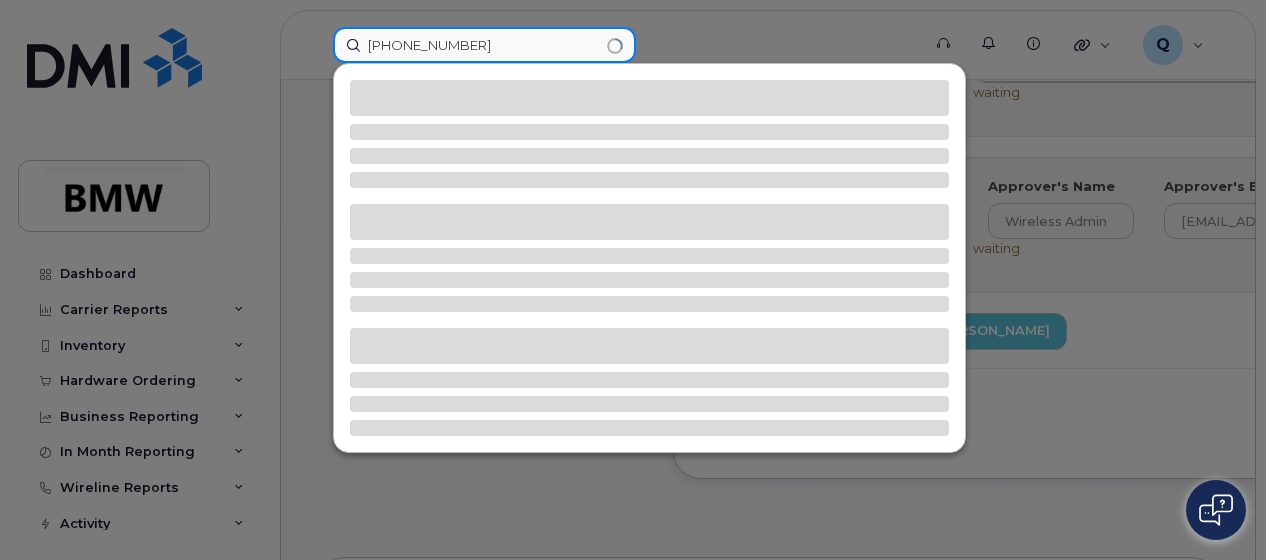 type on "864-593-2911" 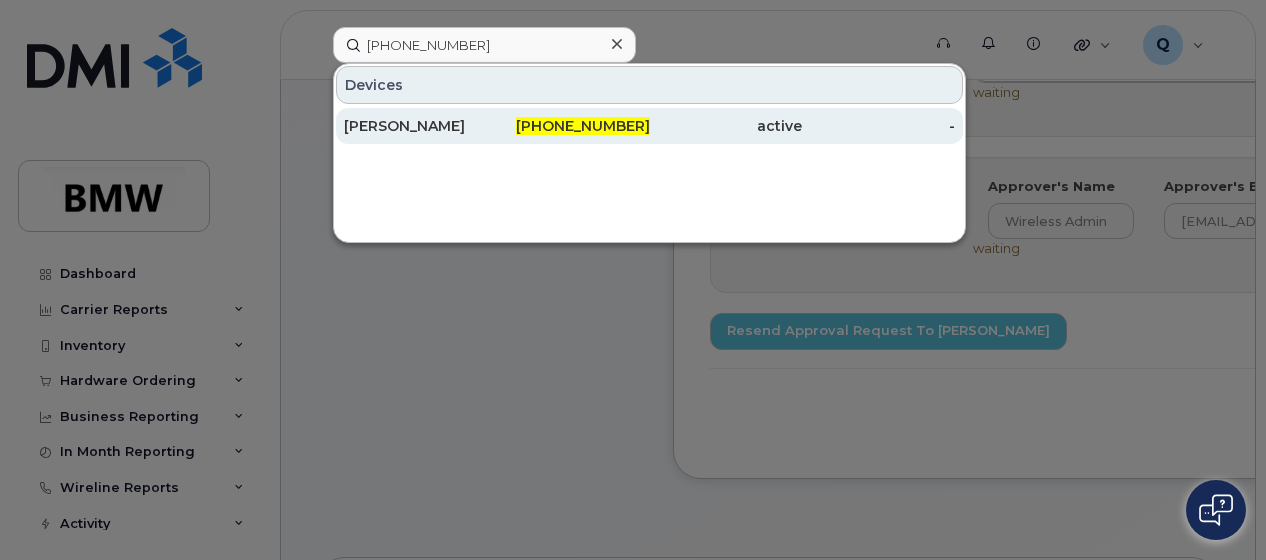 drag, startPoint x: 389, startPoint y: 124, endPoint x: 393, endPoint y: 111, distance: 13.601471 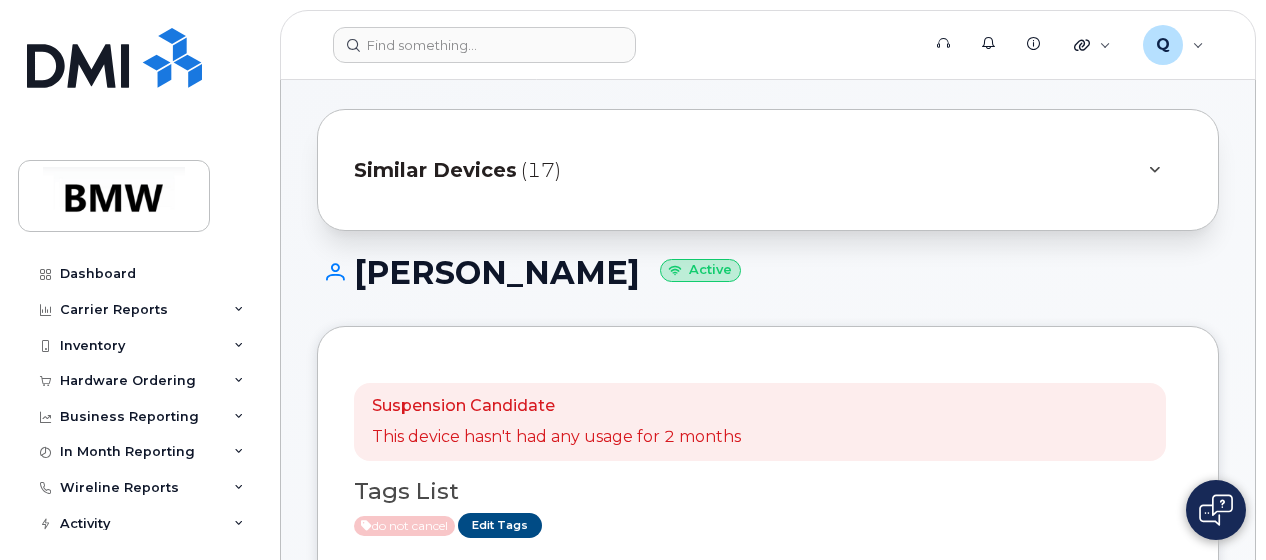 scroll, scrollTop: 0, scrollLeft: 0, axis: both 